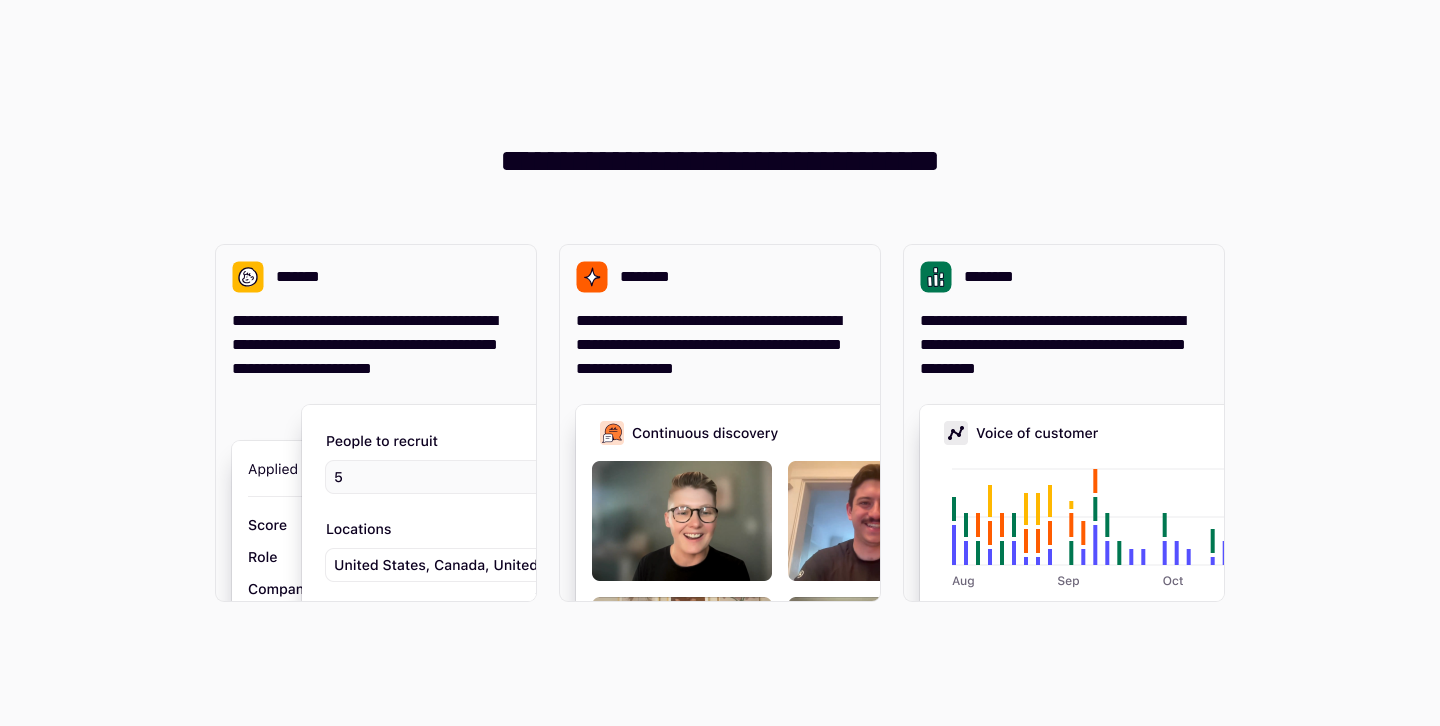 scroll, scrollTop: 0, scrollLeft: 0, axis: both 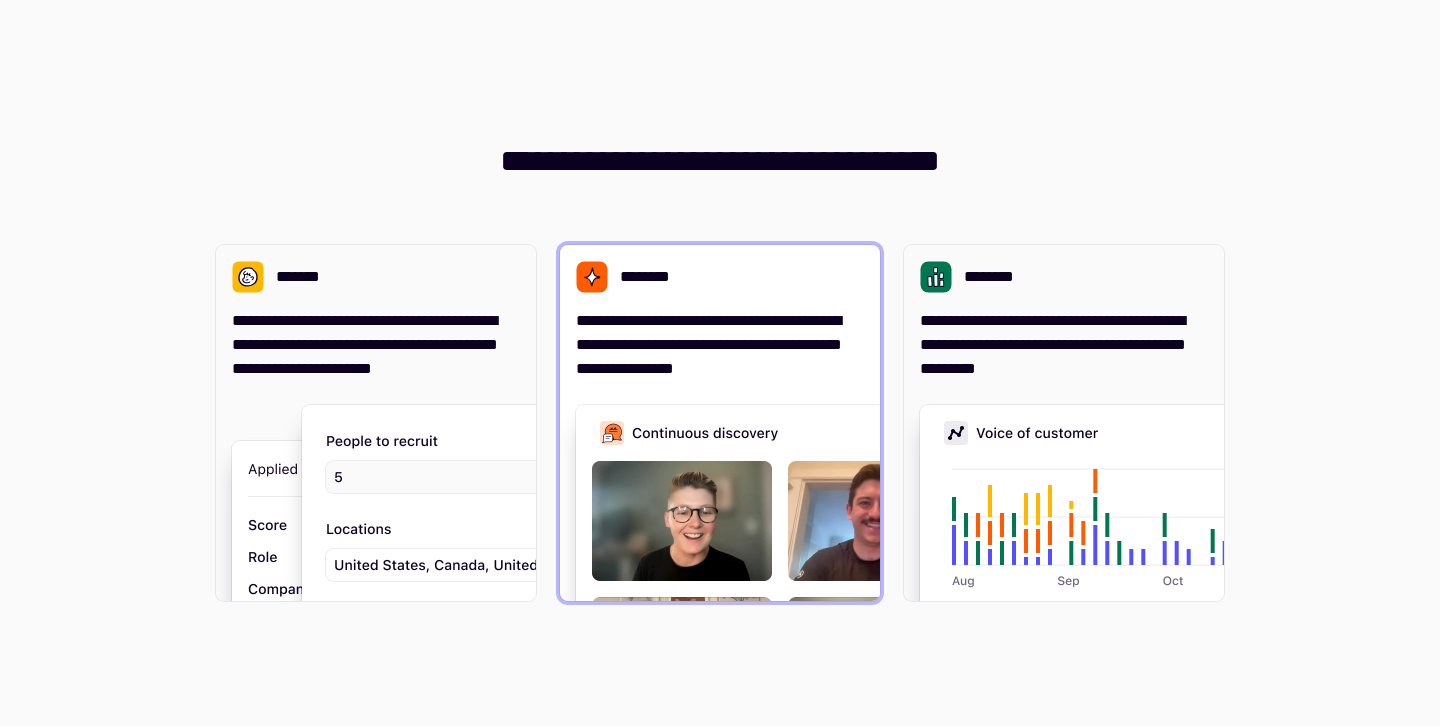 click on "**********" at bounding box center [720, 345] 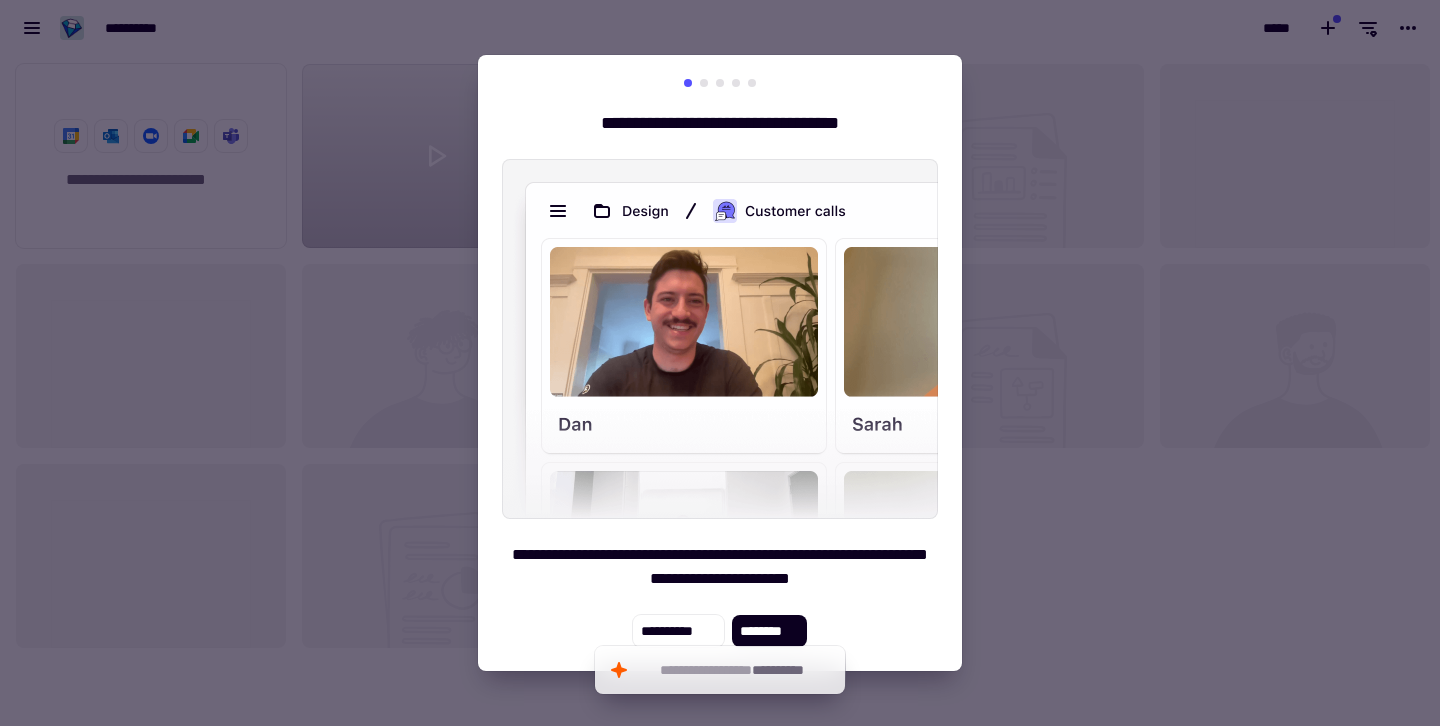scroll, scrollTop: 655, scrollLeft: 1425, axis: both 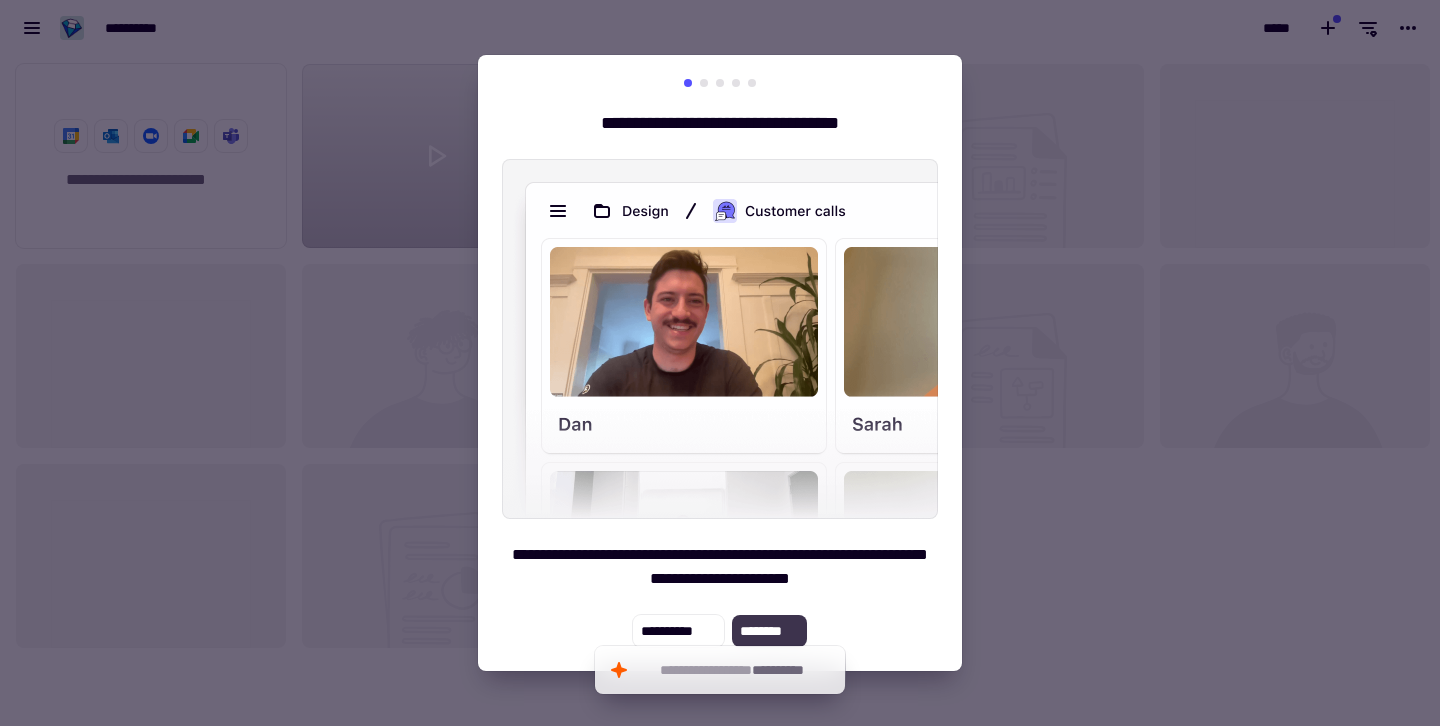click on "********" 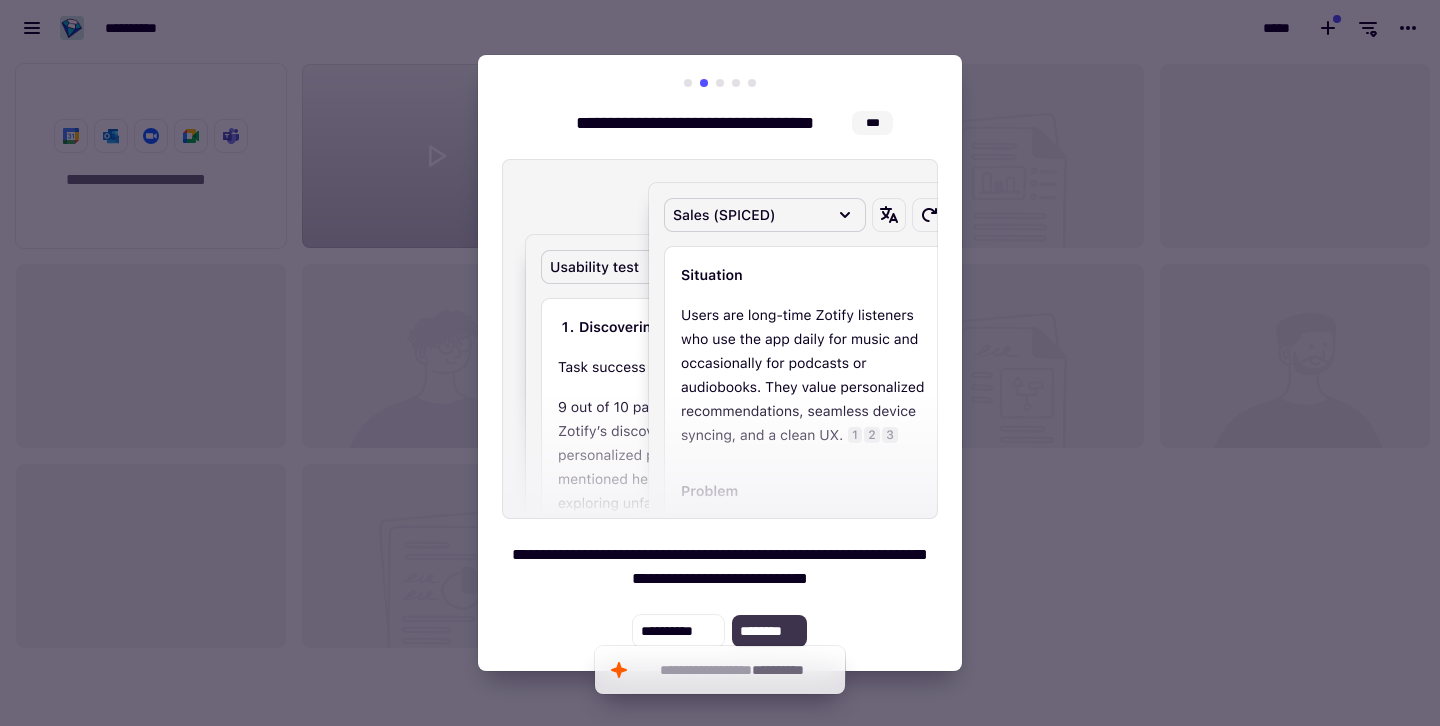 click on "********" 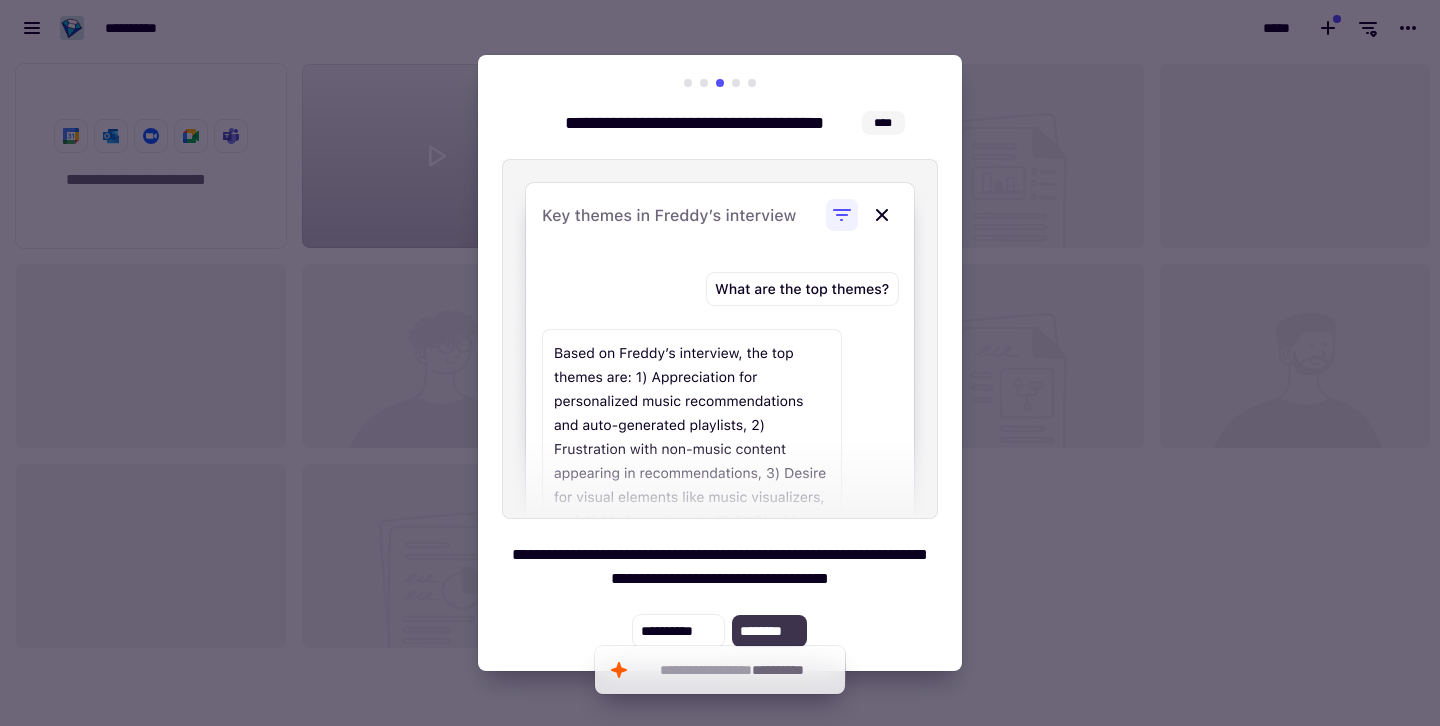 click on "********" 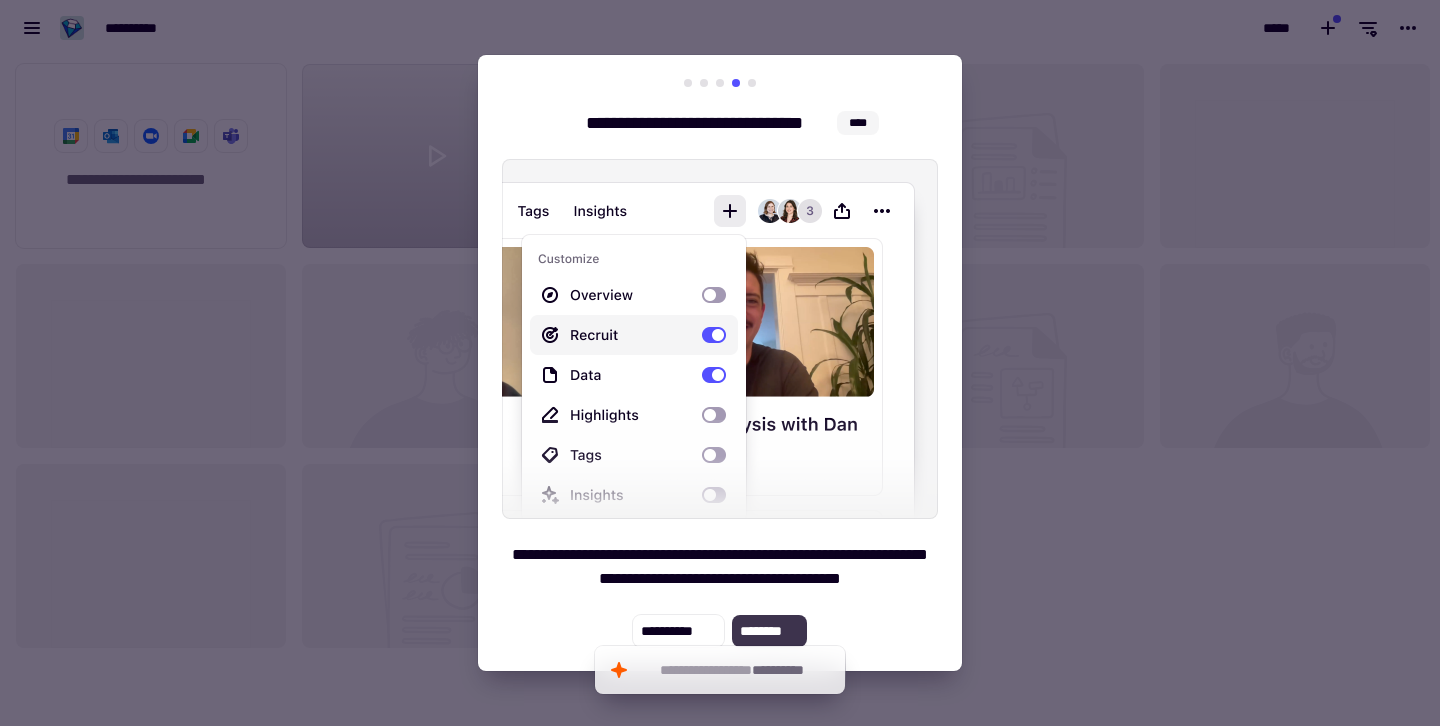 click on "********" 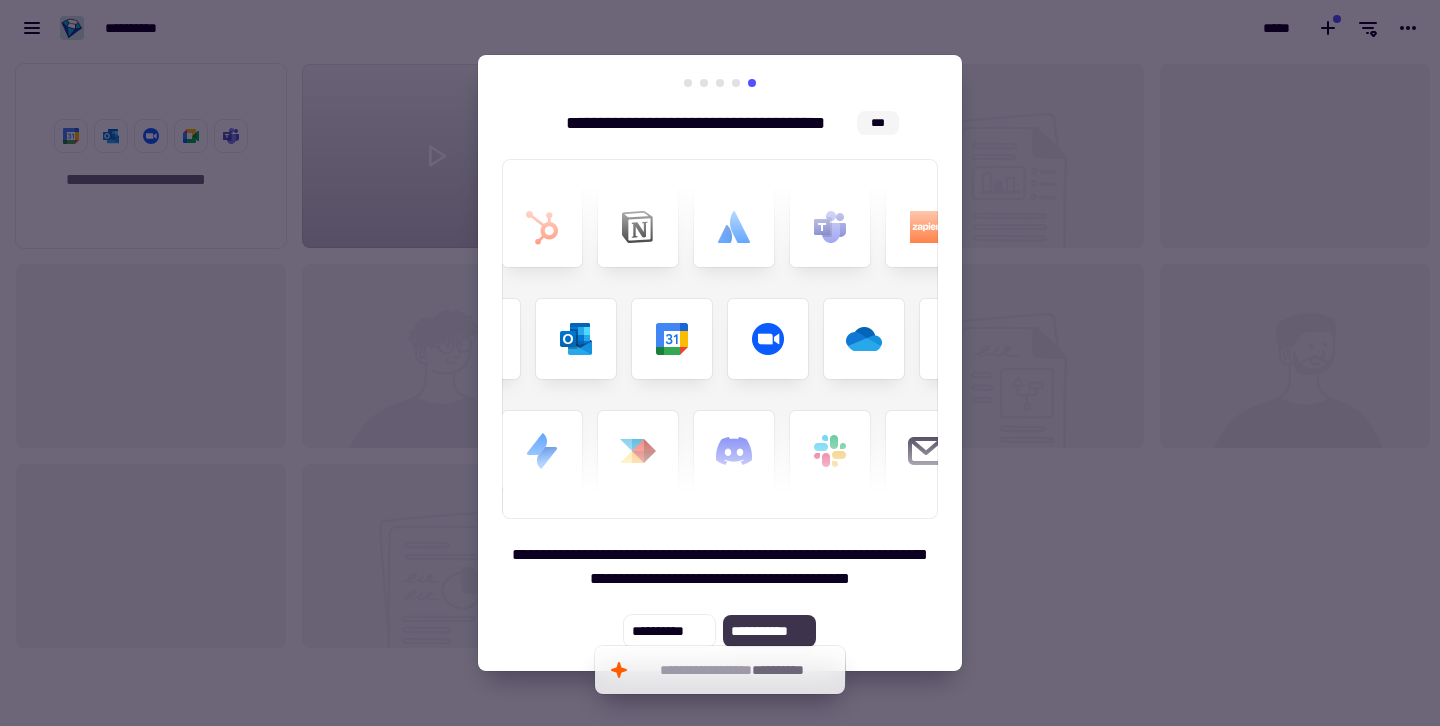 click on "**********" 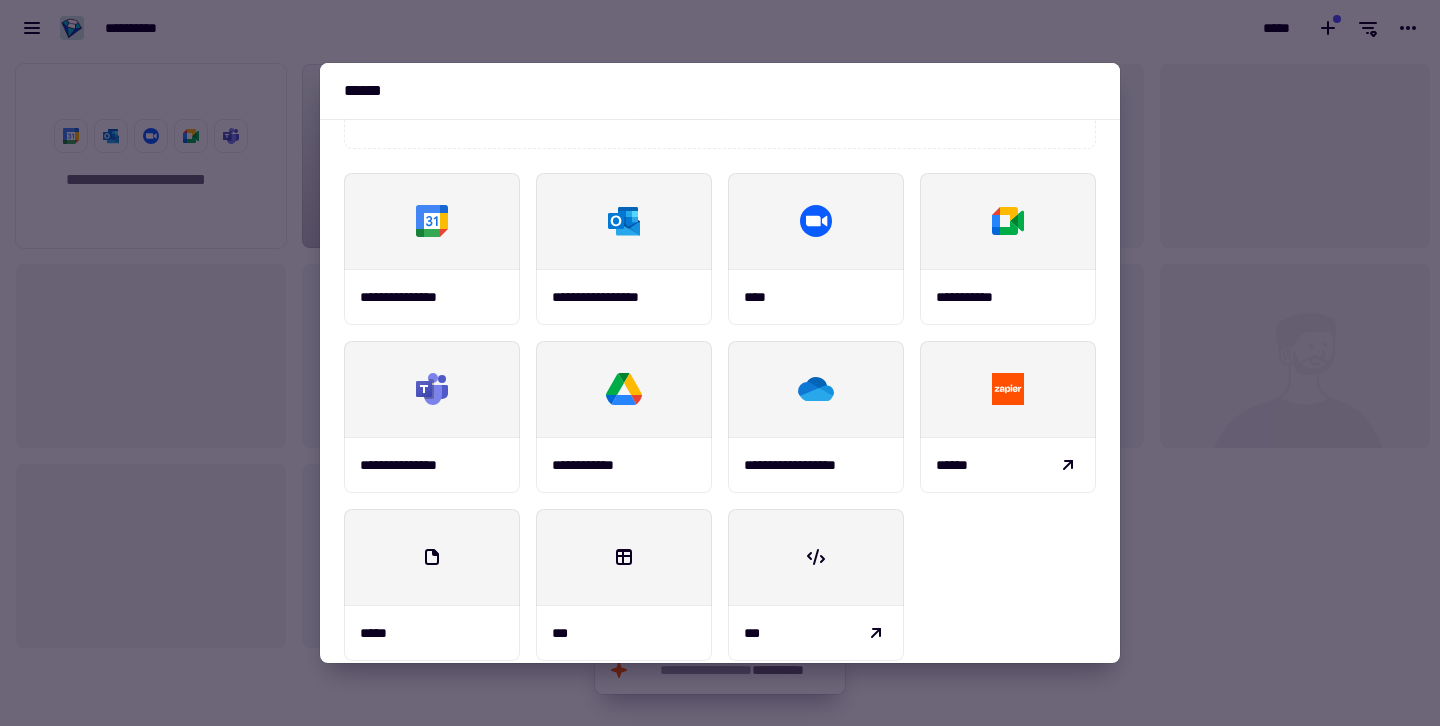 scroll, scrollTop: 214, scrollLeft: 0, axis: vertical 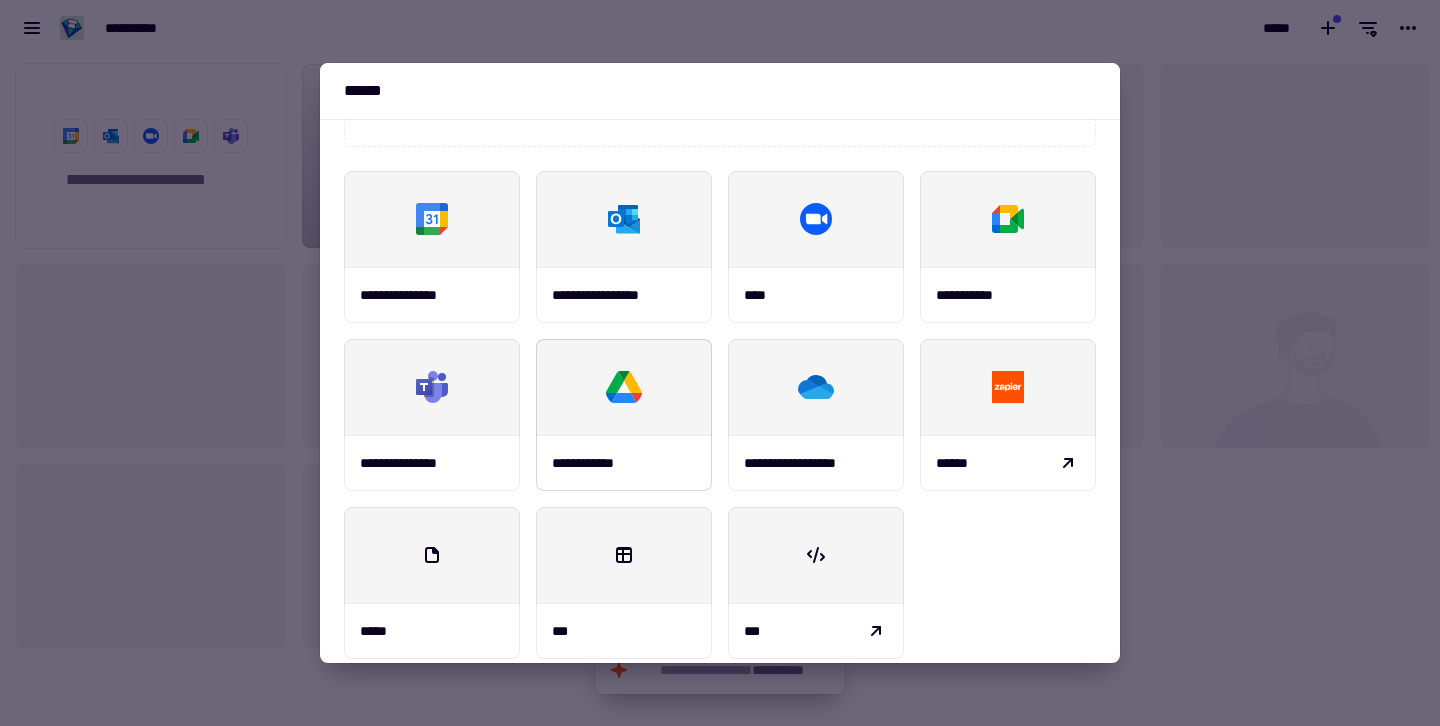 click at bounding box center [624, 387] 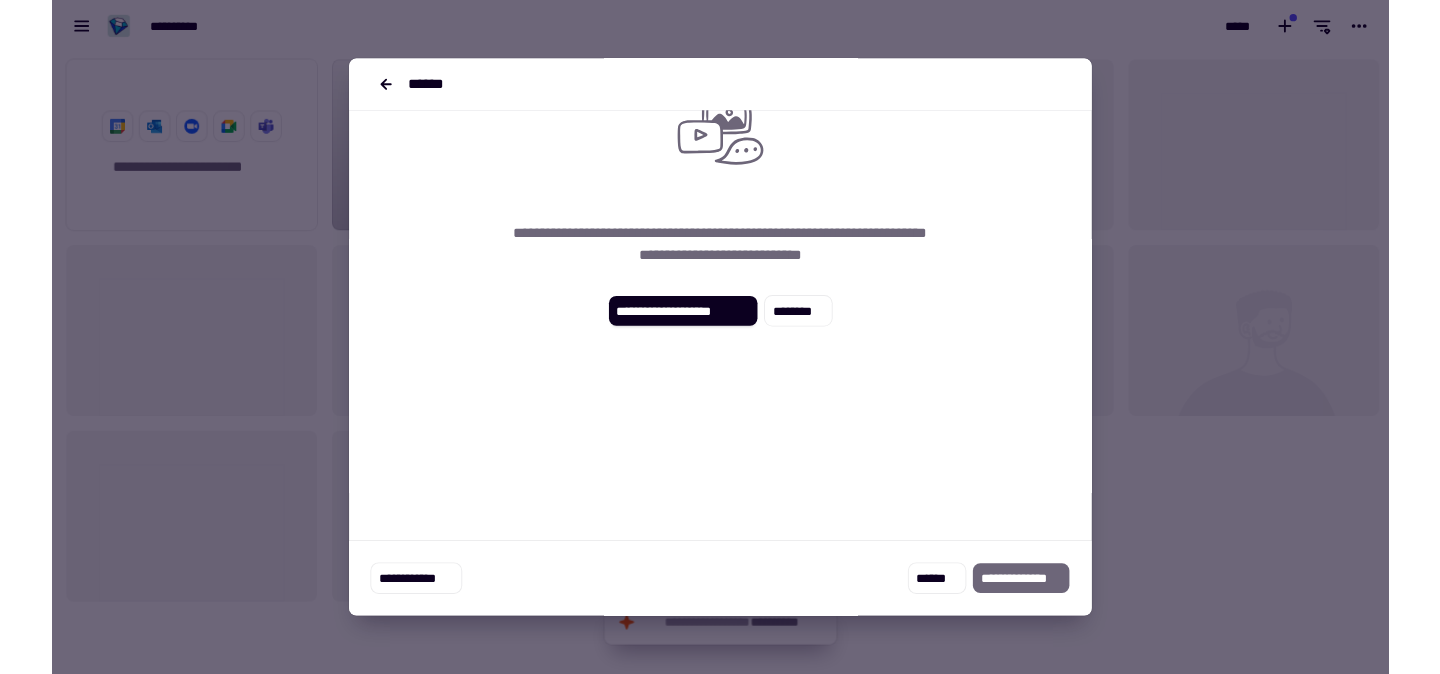 scroll, scrollTop: 0, scrollLeft: 0, axis: both 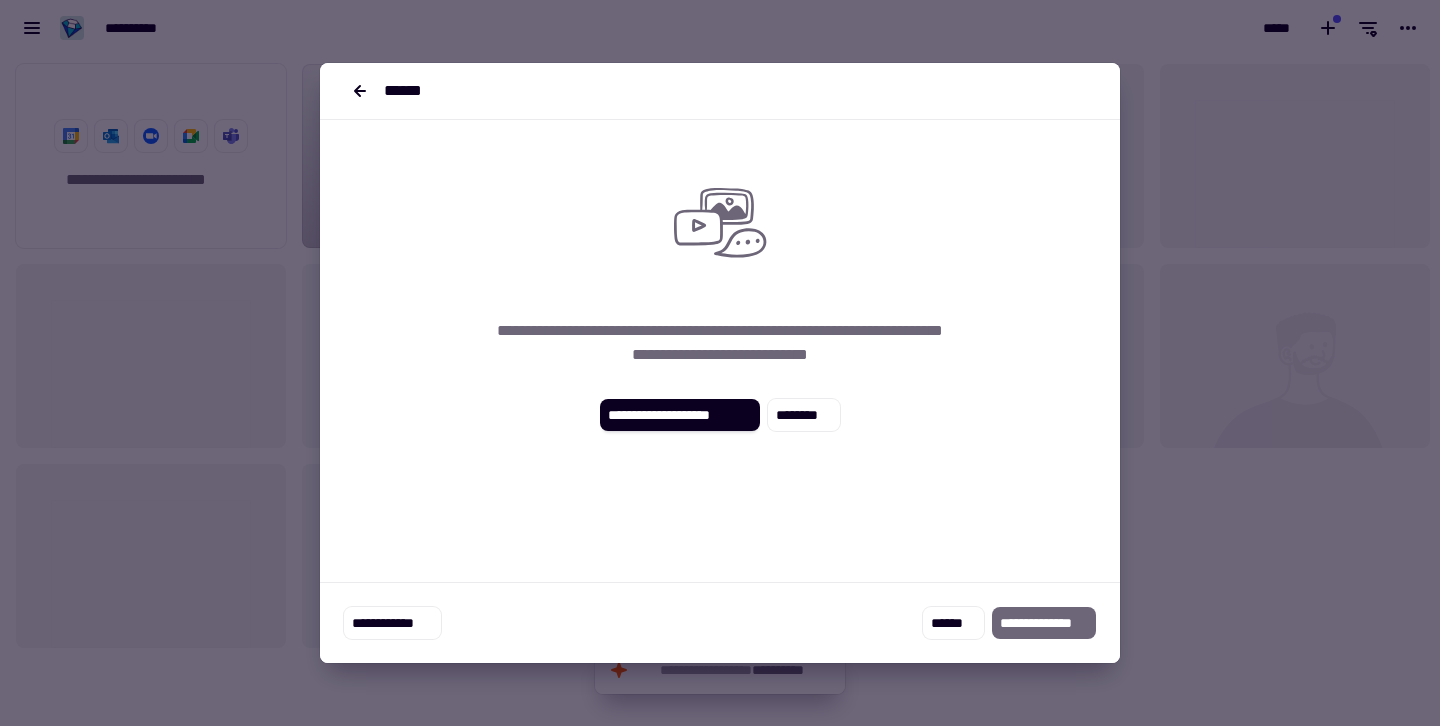 click on "**********" 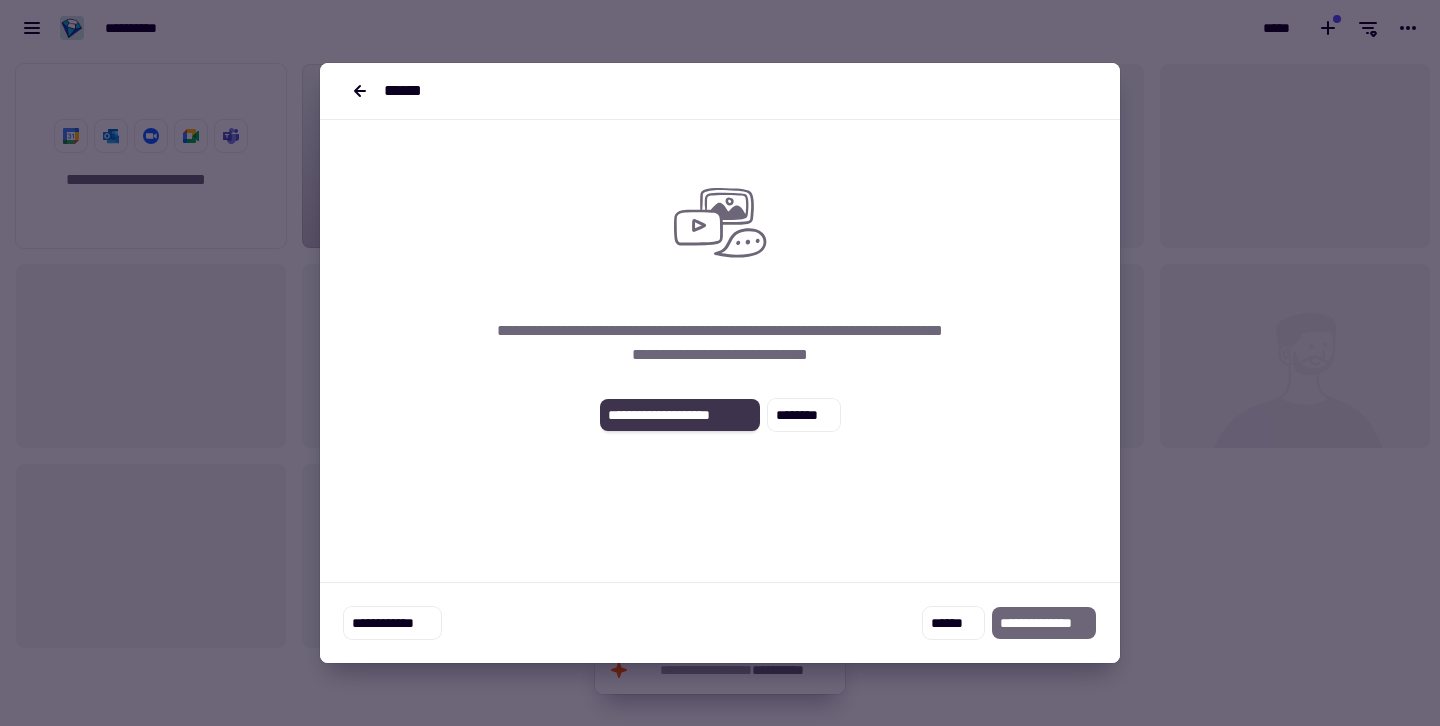 click on "**********" 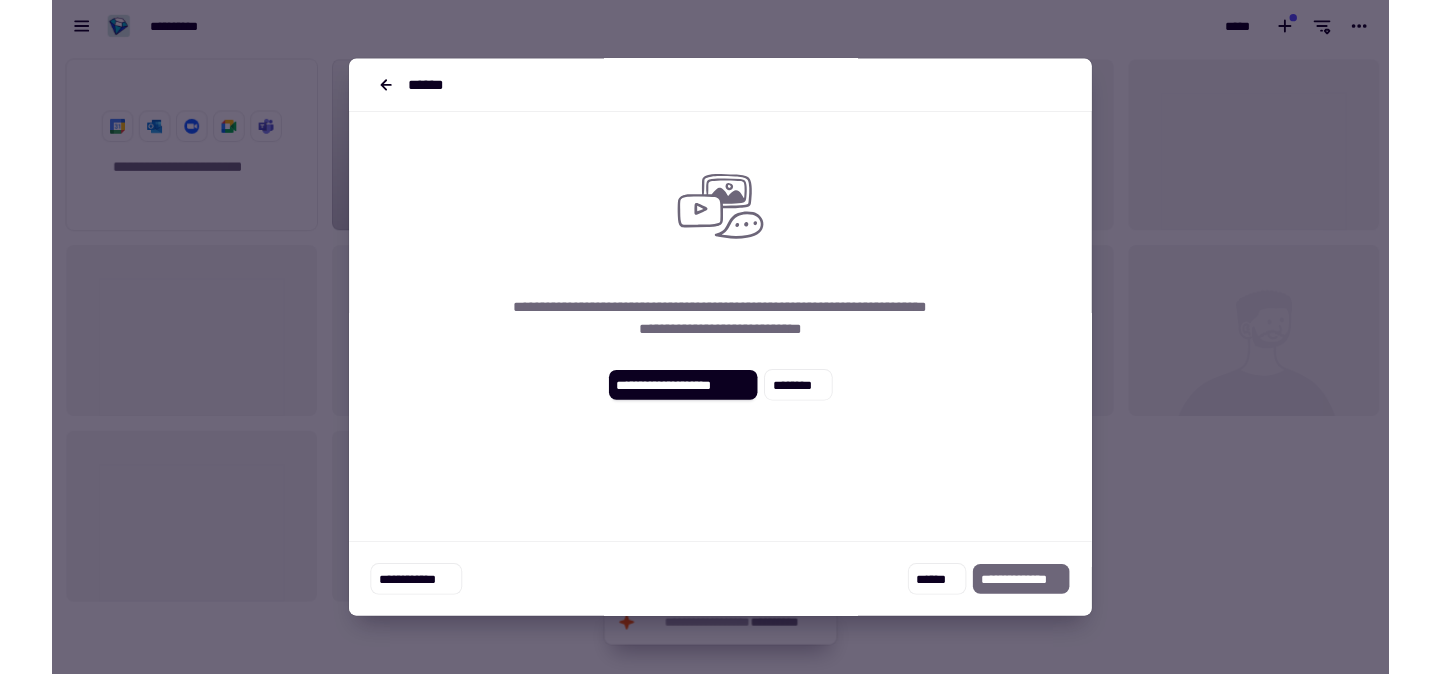 scroll, scrollTop: 603, scrollLeft: 1425, axis: both 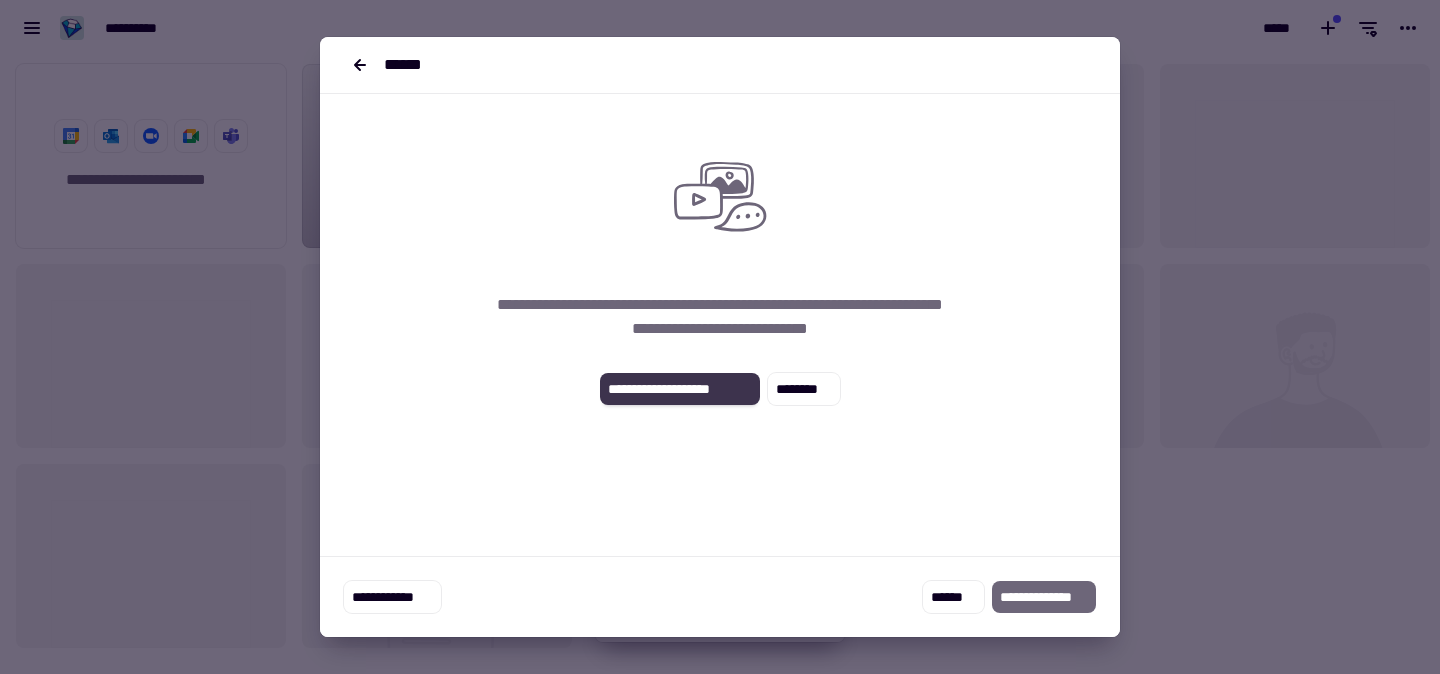 click on "**********" 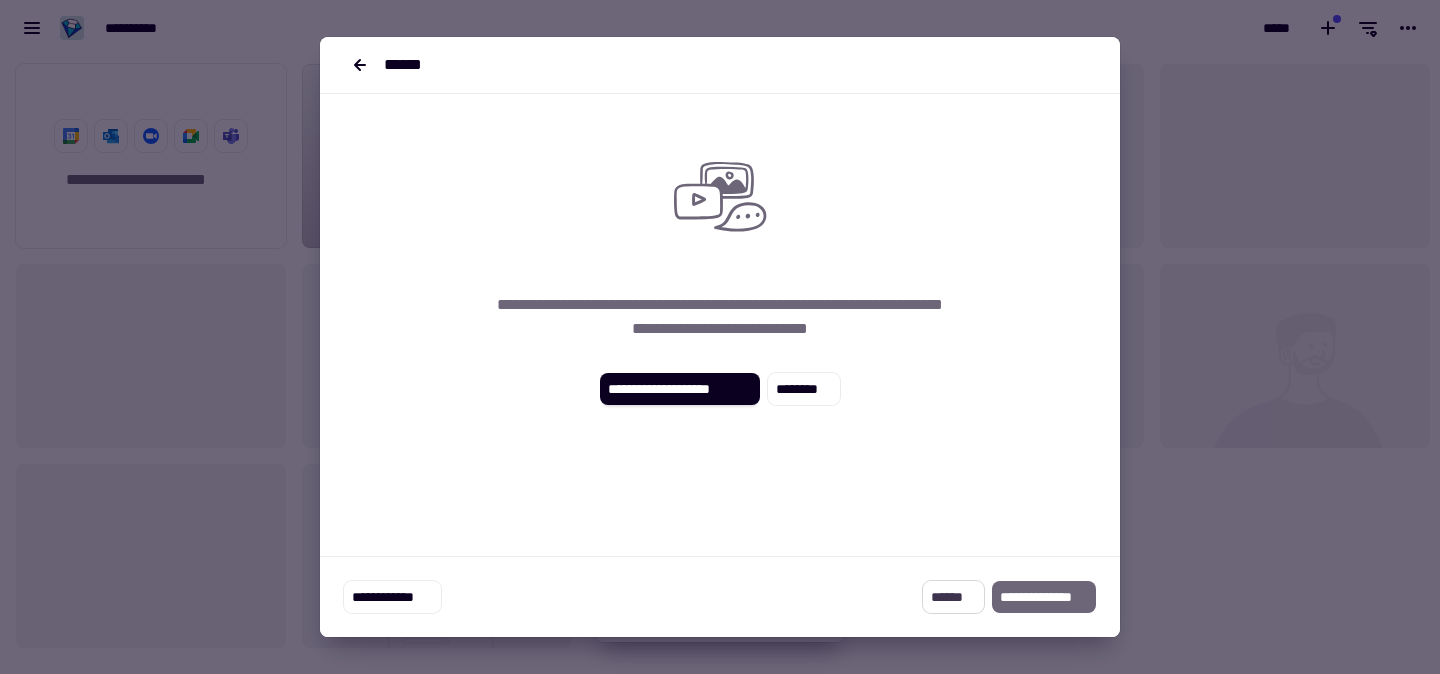 click on "******" 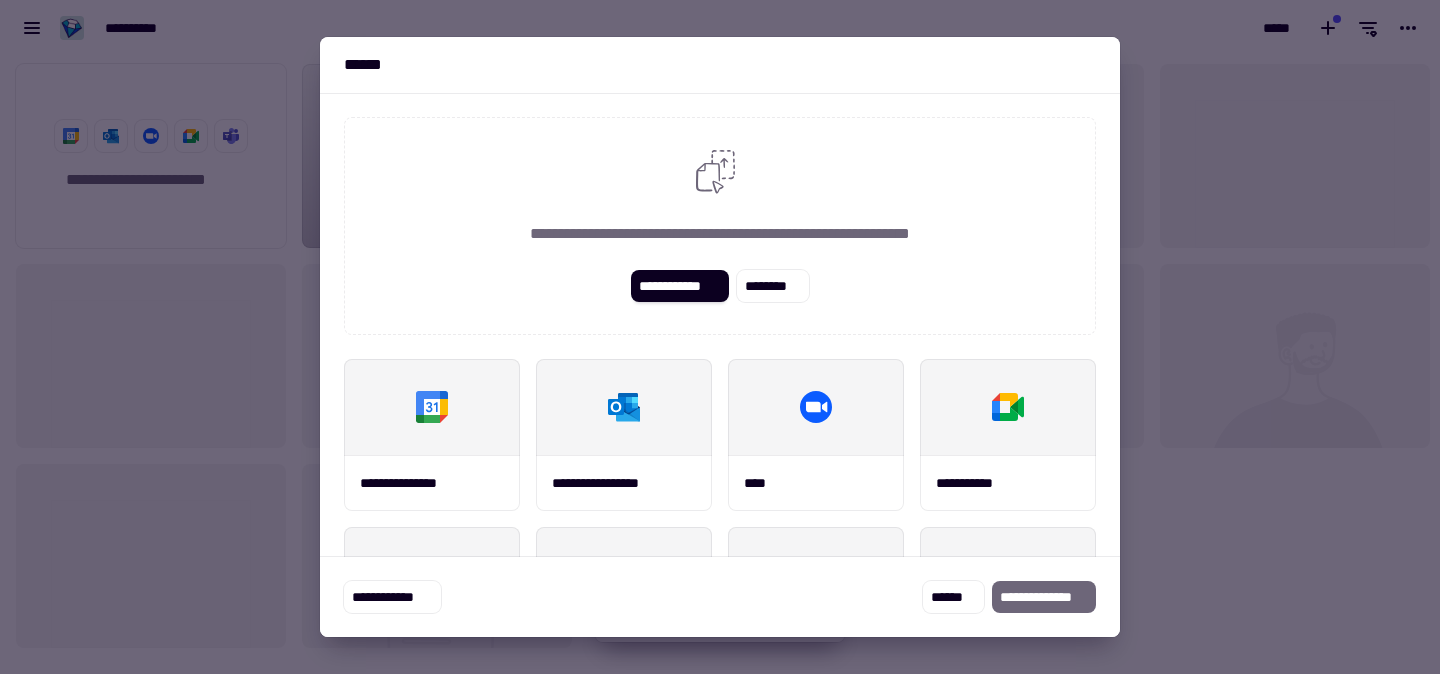 click at bounding box center (720, 337) 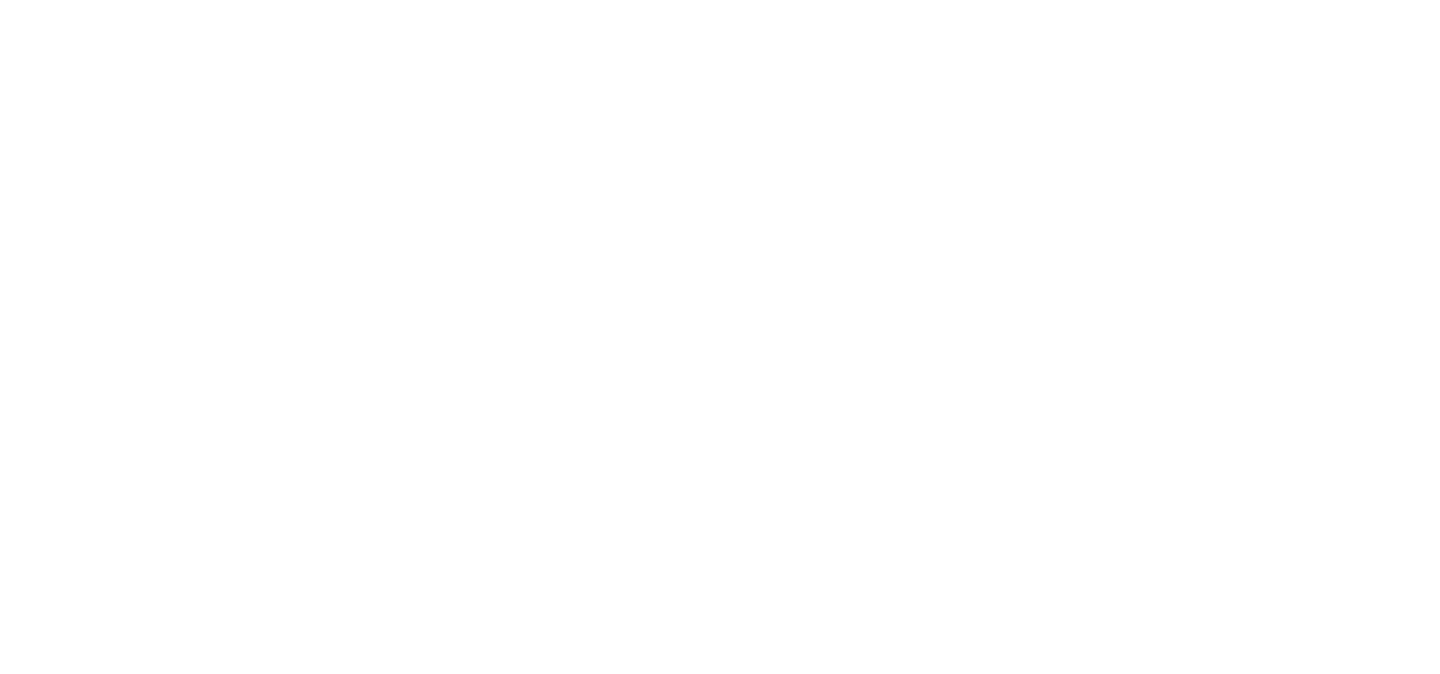 scroll, scrollTop: 0, scrollLeft: 0, axis: both 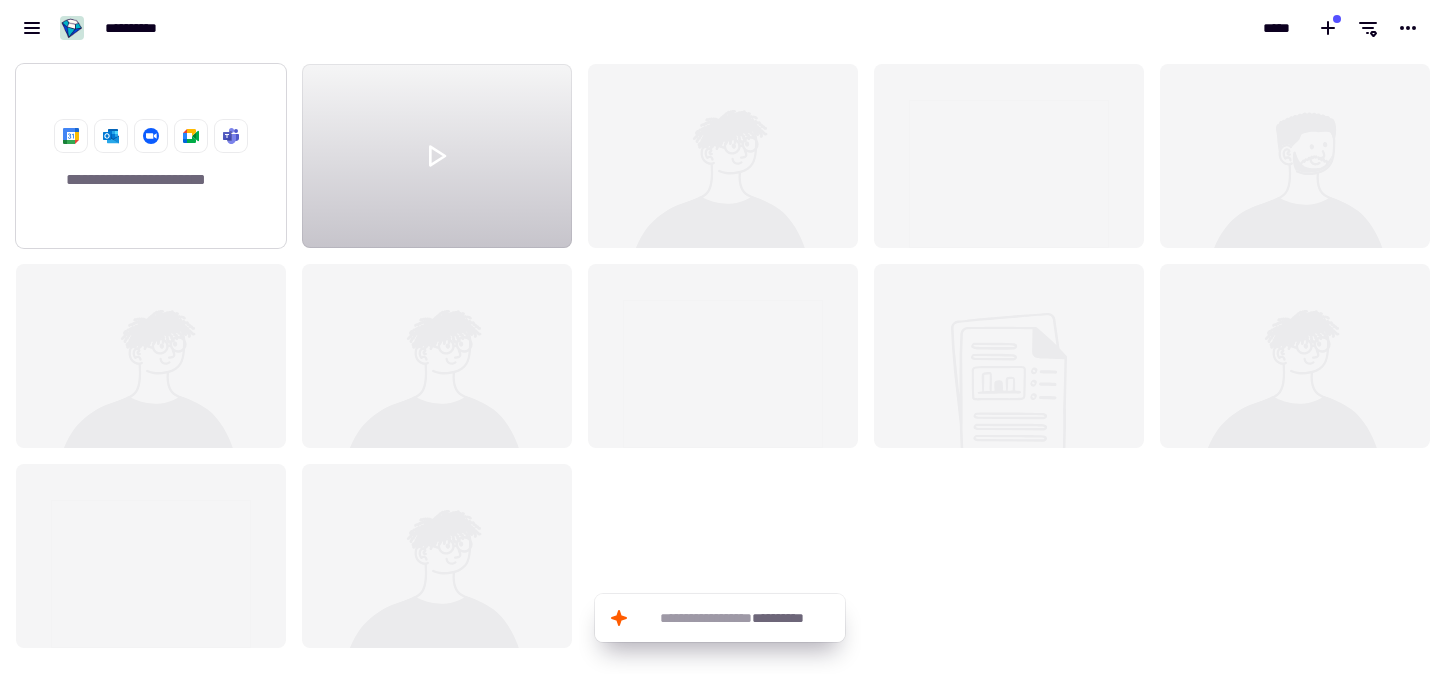 click on "**********" 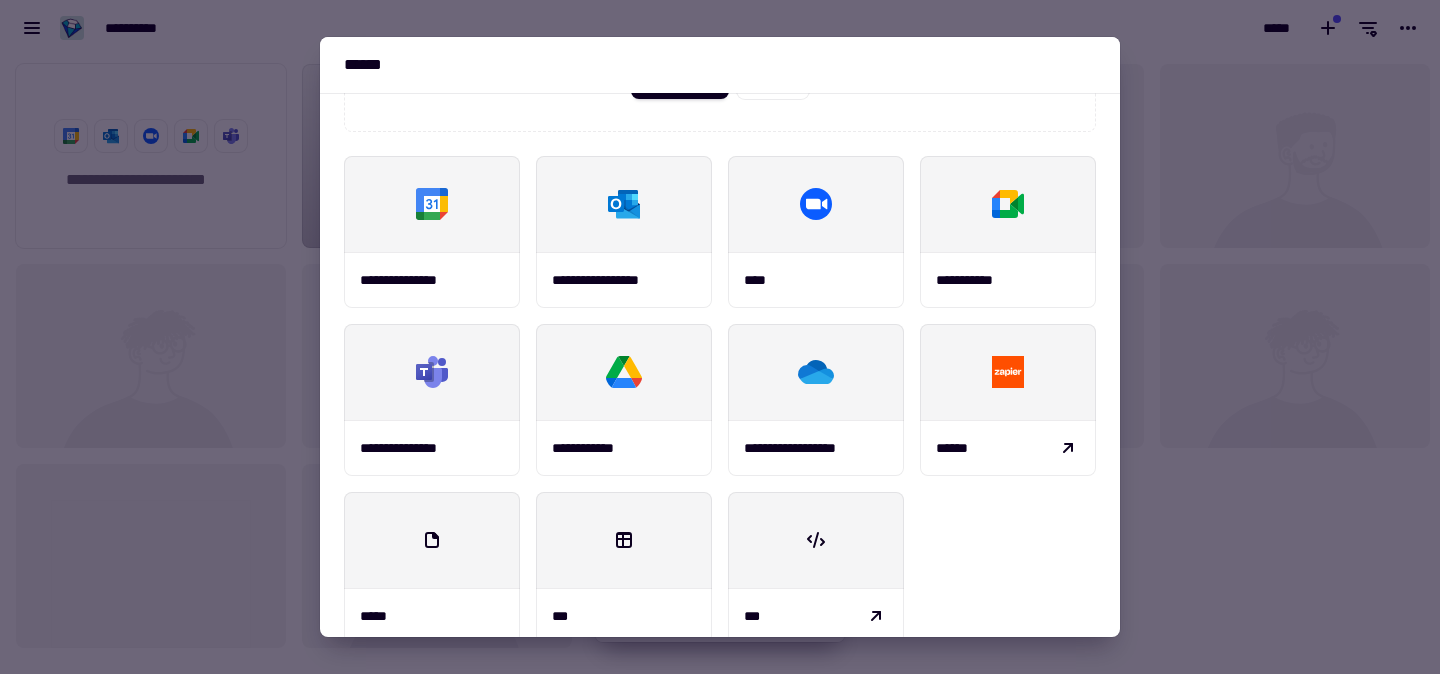 scroll, scrollTop: 204, scrollLeft: 0, axis: vertical 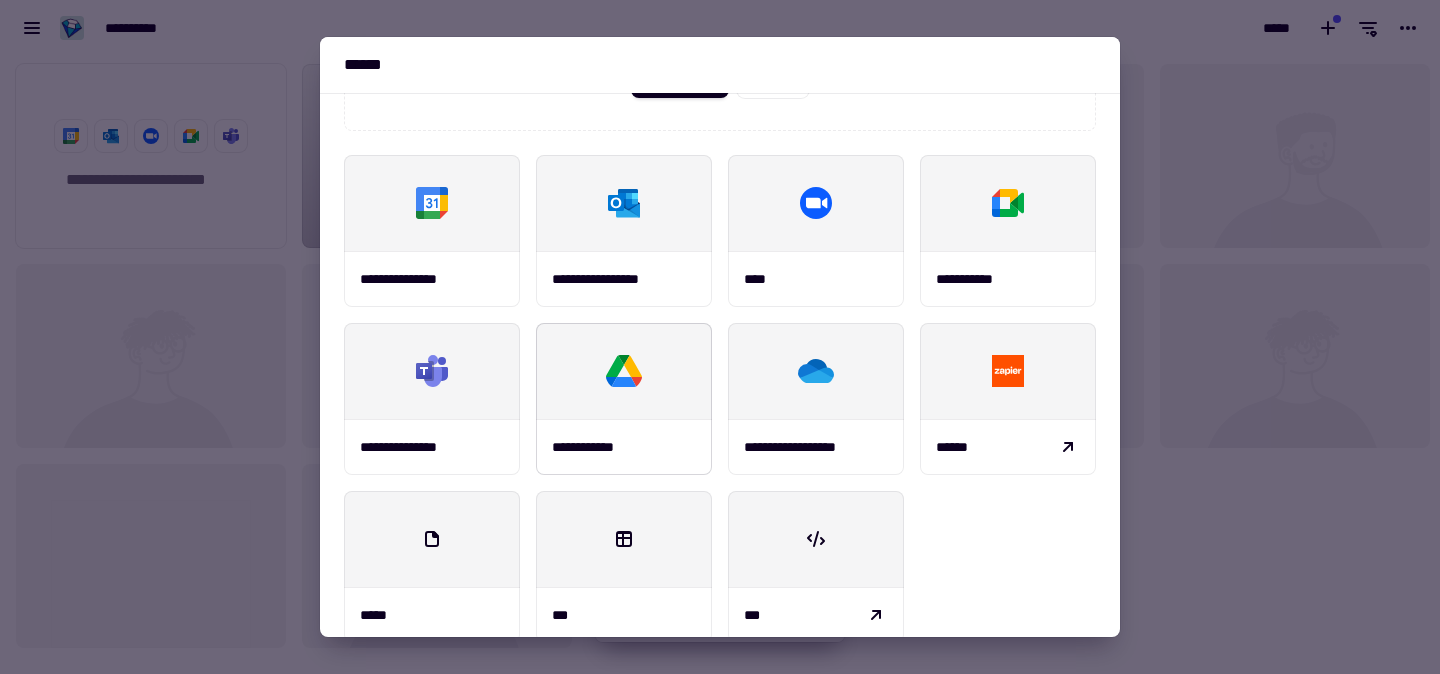click on "**********" at bounding box center [594, 447] 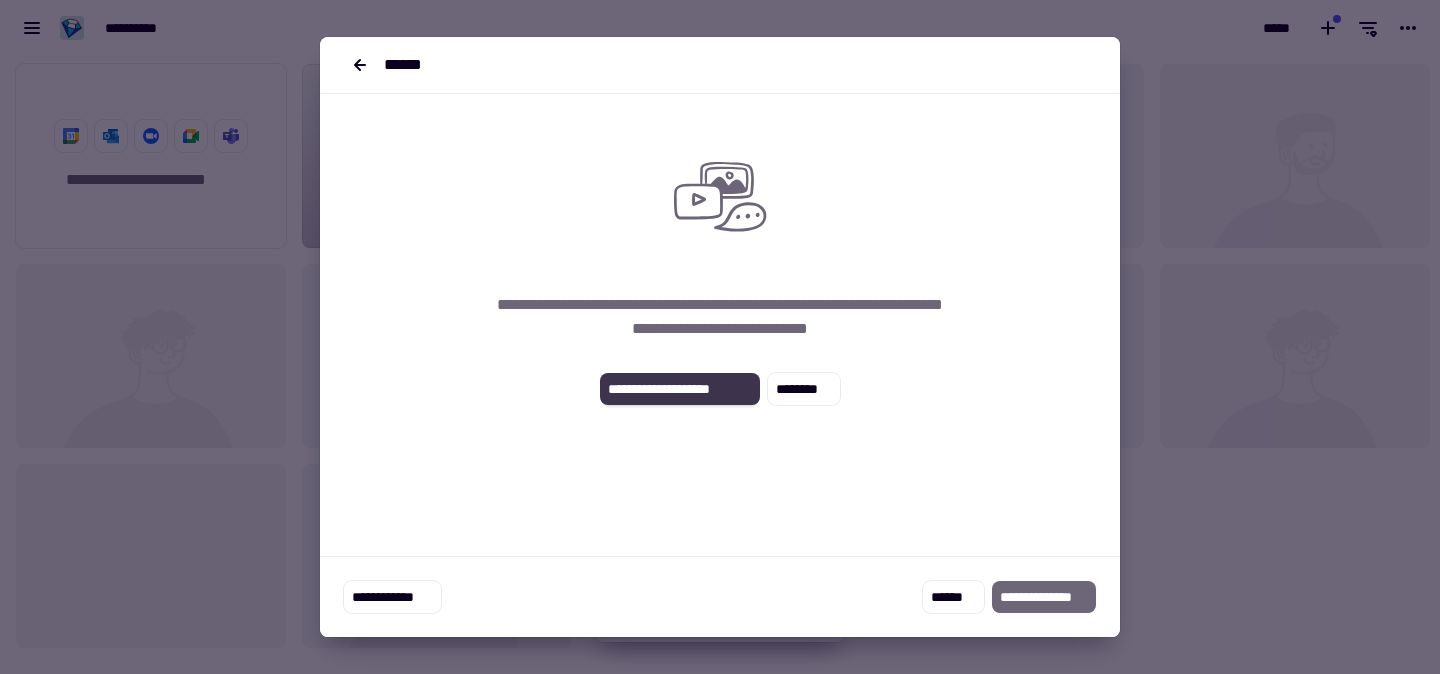 click on "**********" 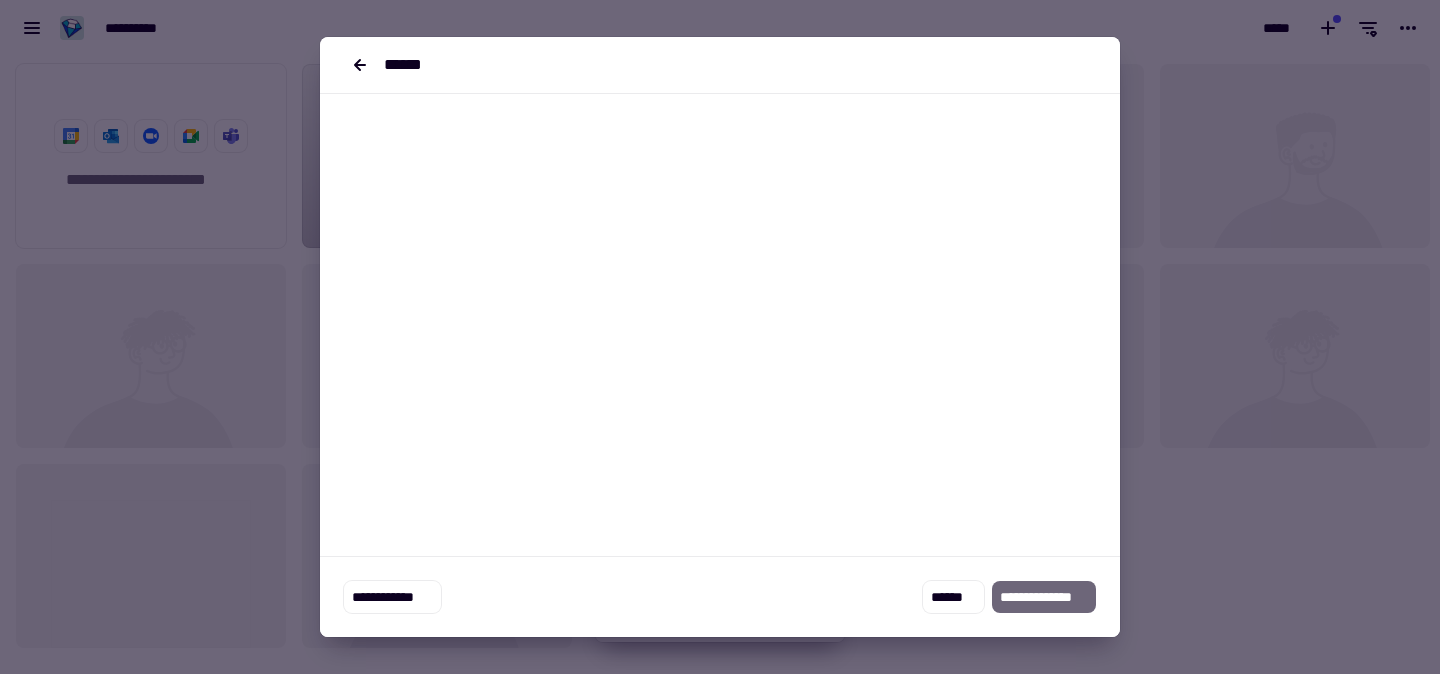 scroll, scrollTop: 0, scrollLeft: 0, axis: both 